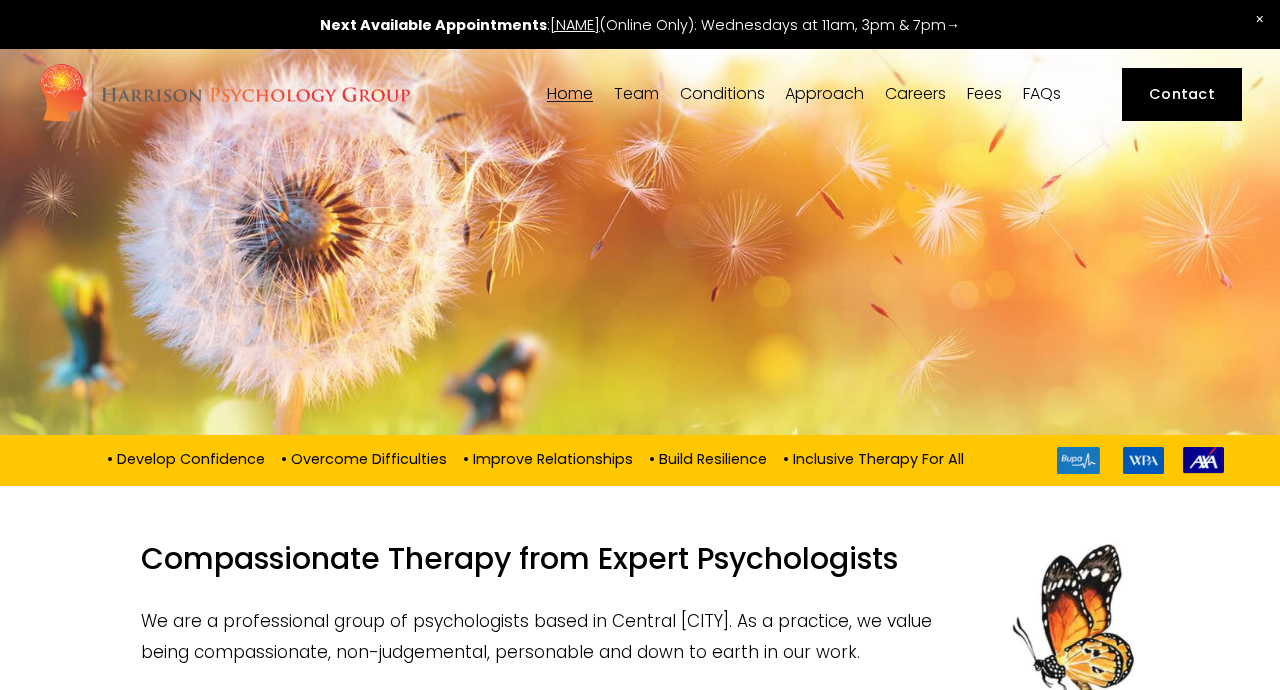 scroll, scrollTop: 0, scrollLeft: 0, axis: both 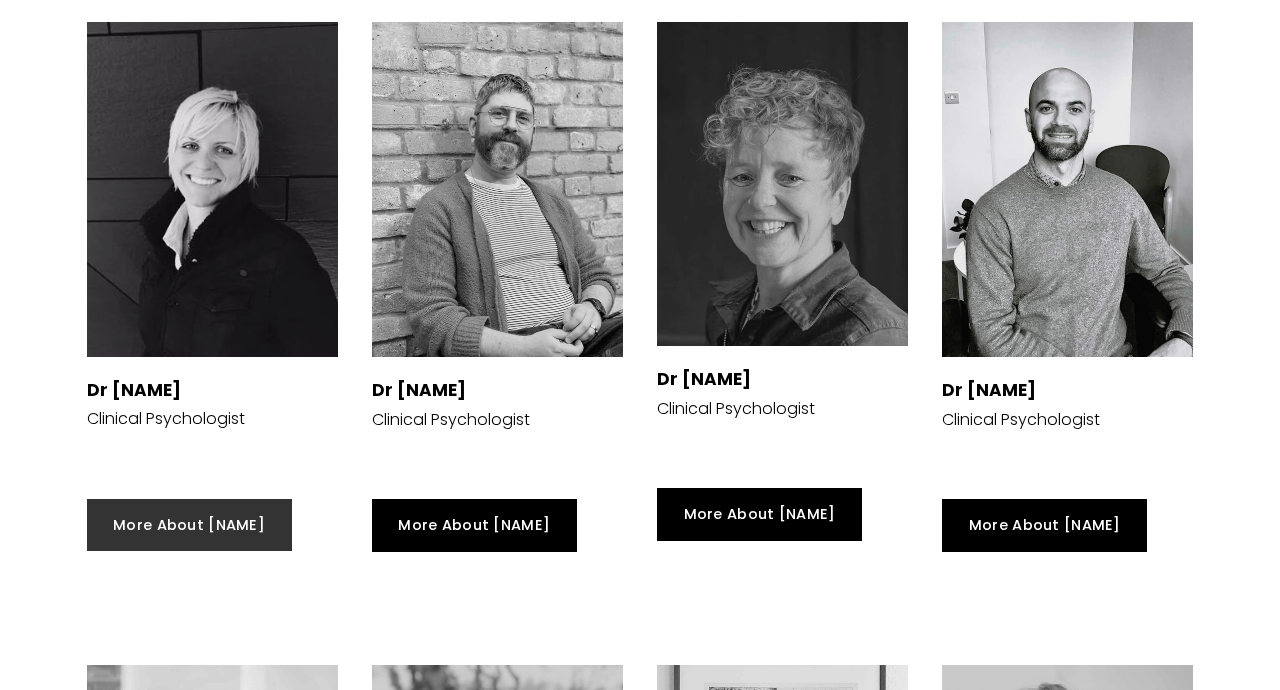 click on "More About Siri" at bounding box center [189, 525] 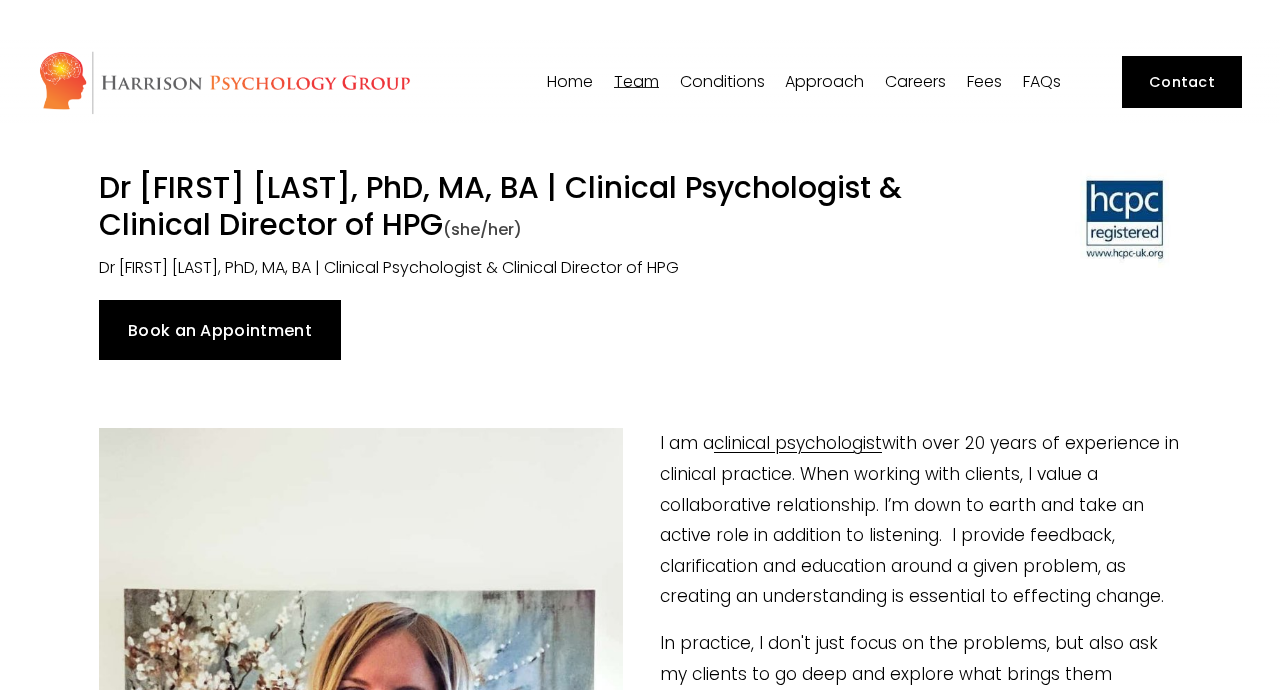 scroll, scrollTop: 0, scrollLeft: 0, axis: both 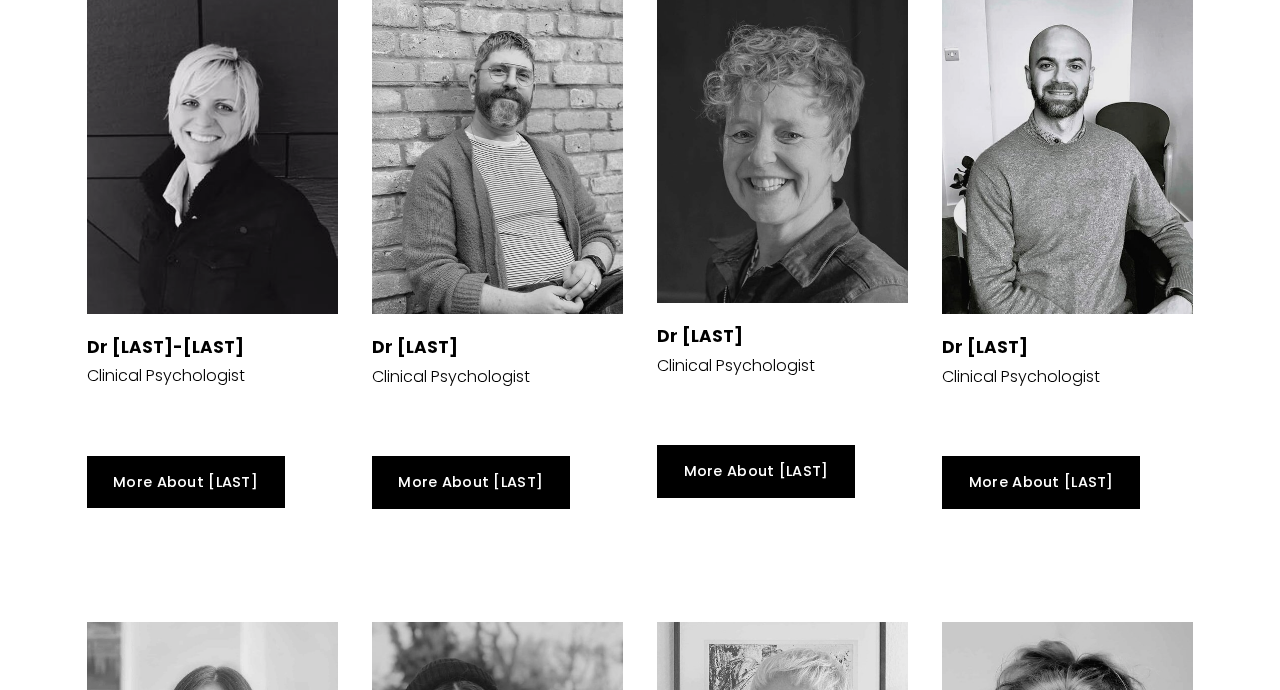click at bounding box center (782, 141) 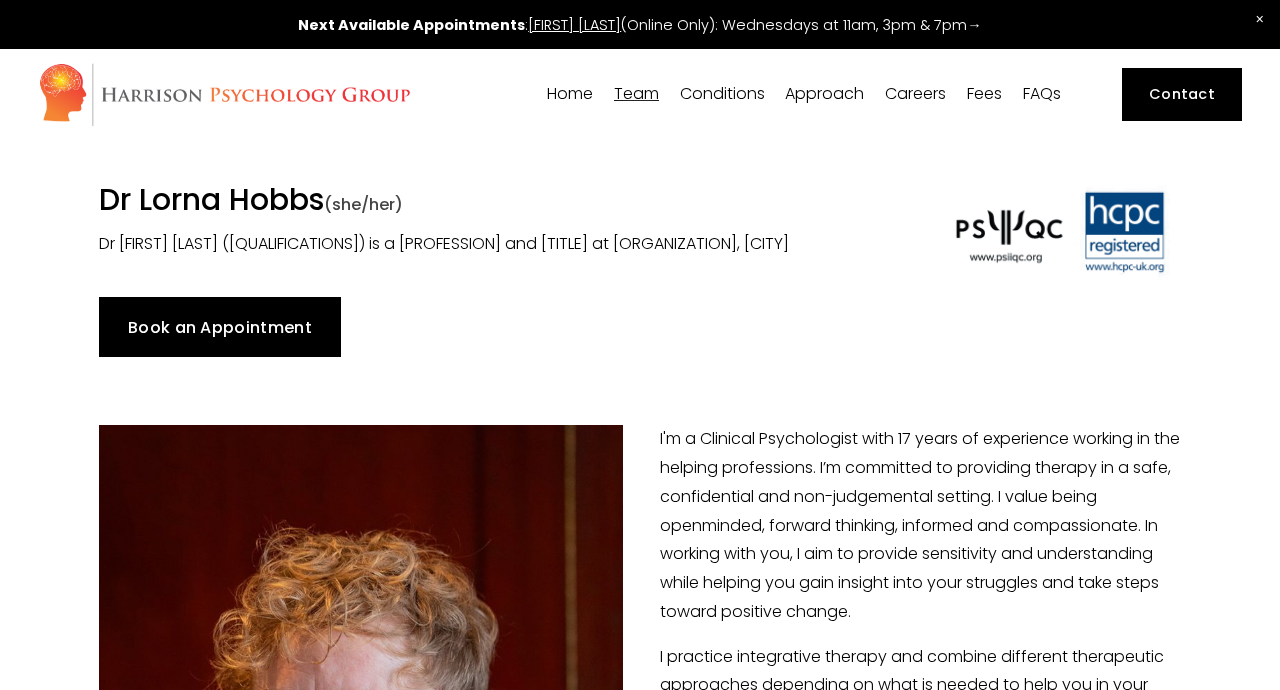 scroll, scrollTop: 0, scrollLeft: 0, axis: both 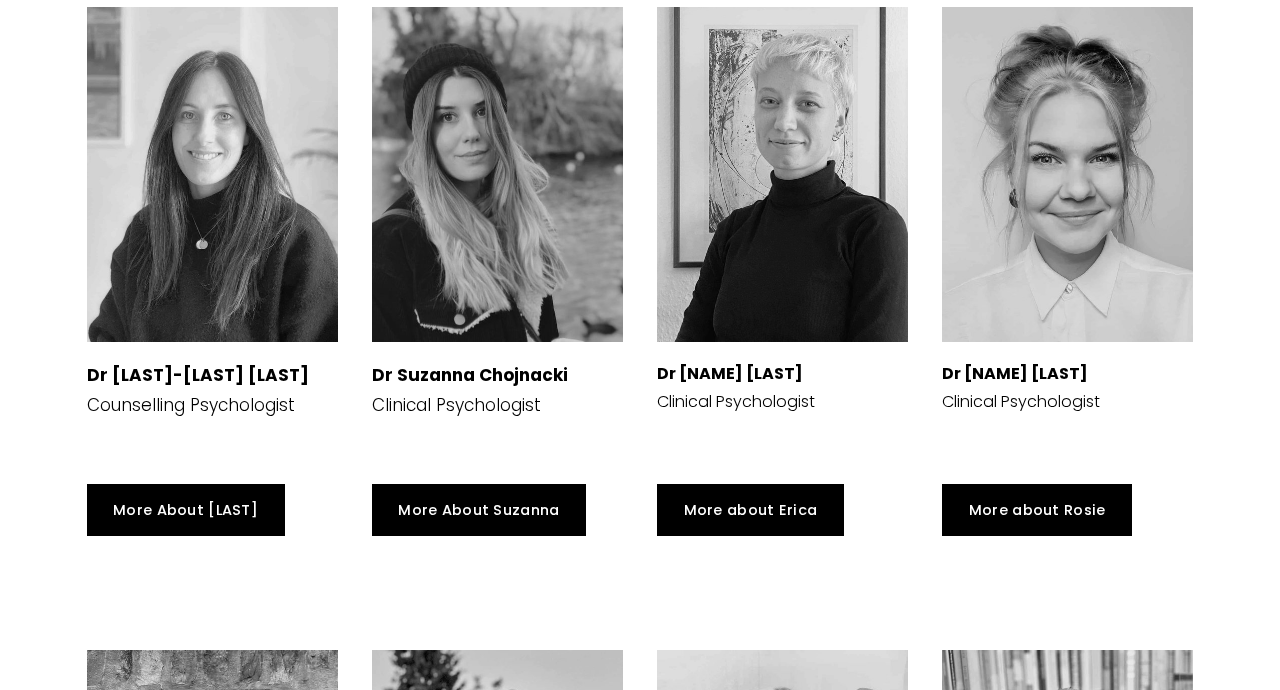 click at bounding box center [212, 174] 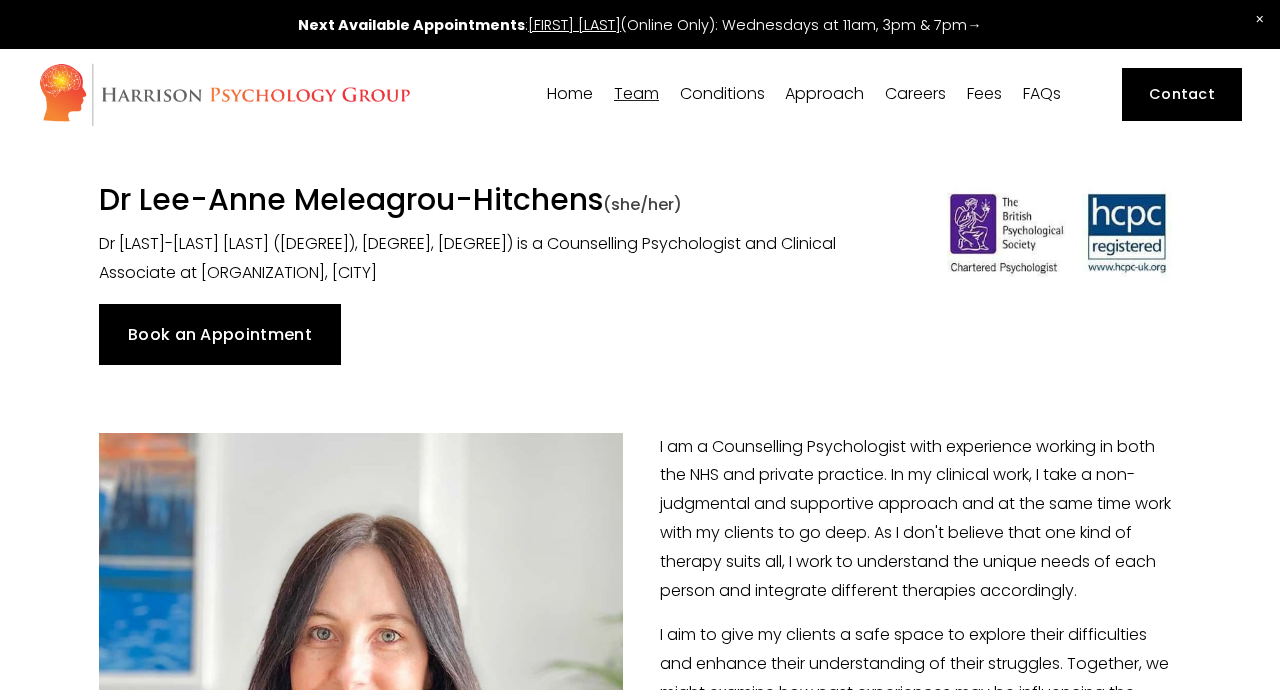 scroll, scrollTop: 0, scrollLeft: 0, axis: both 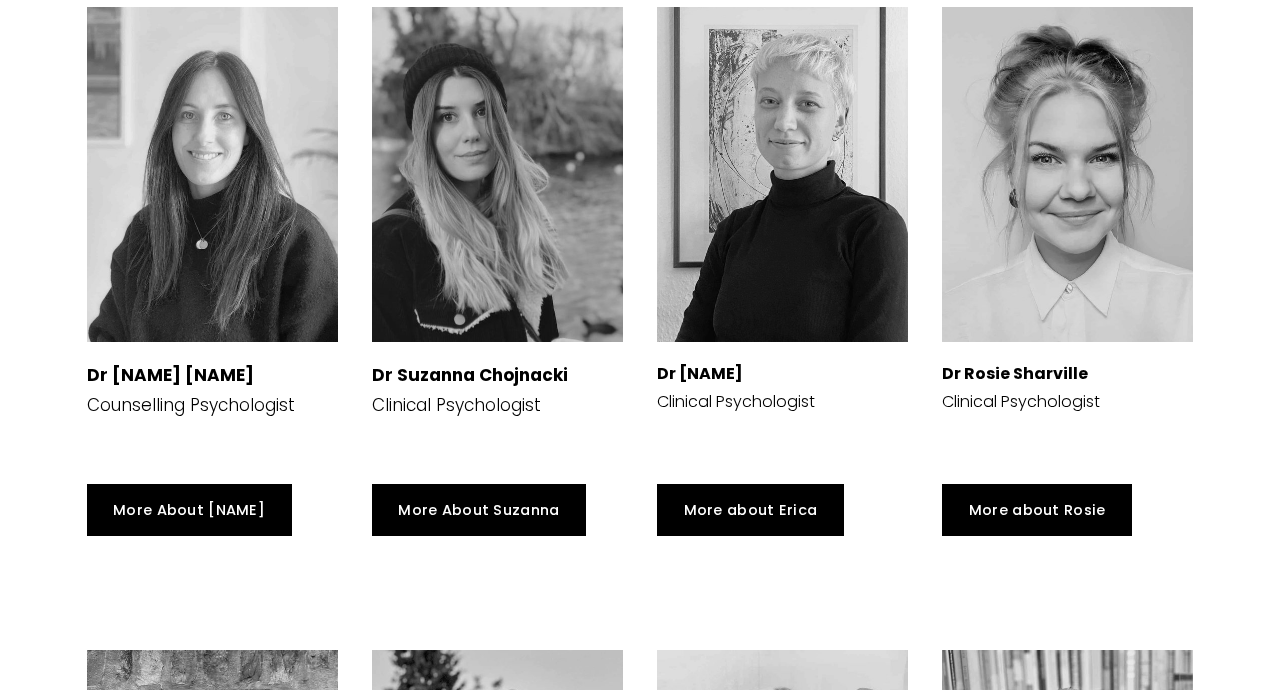 click at bounding box center [782, 174] 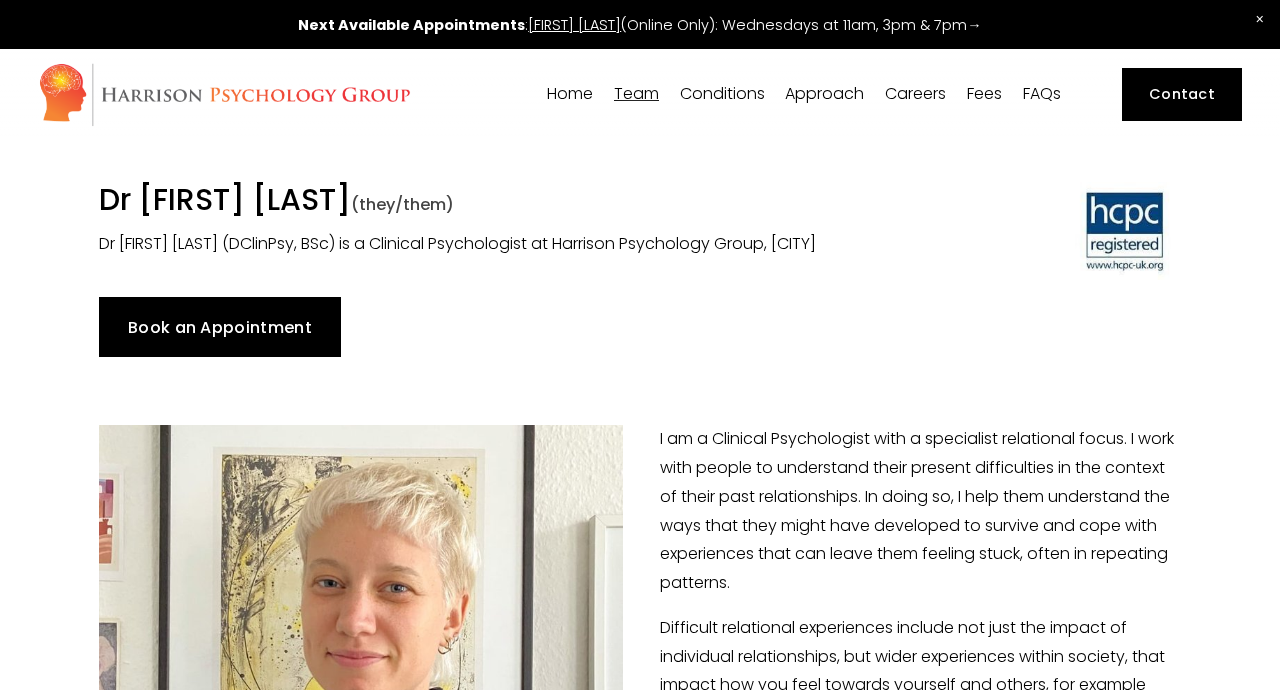 scroll, scrollTop: 0, scrollLeft: 0, axis: both 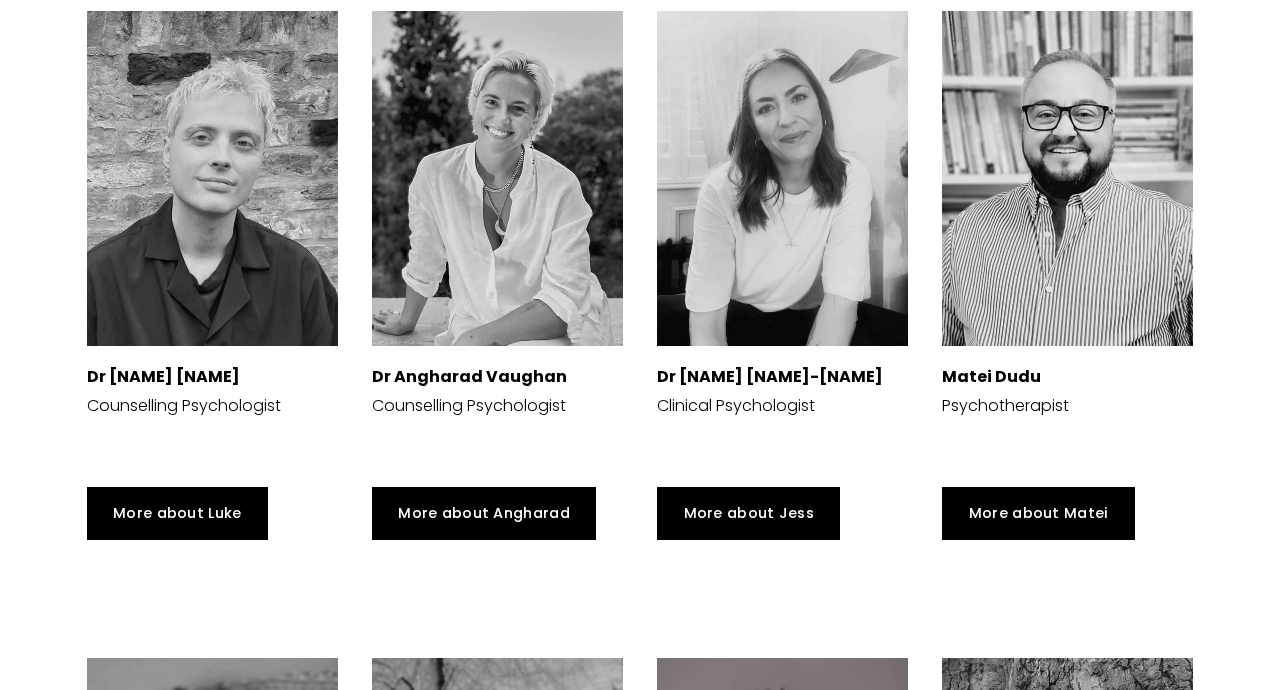 click at bounding box center [497, 178] 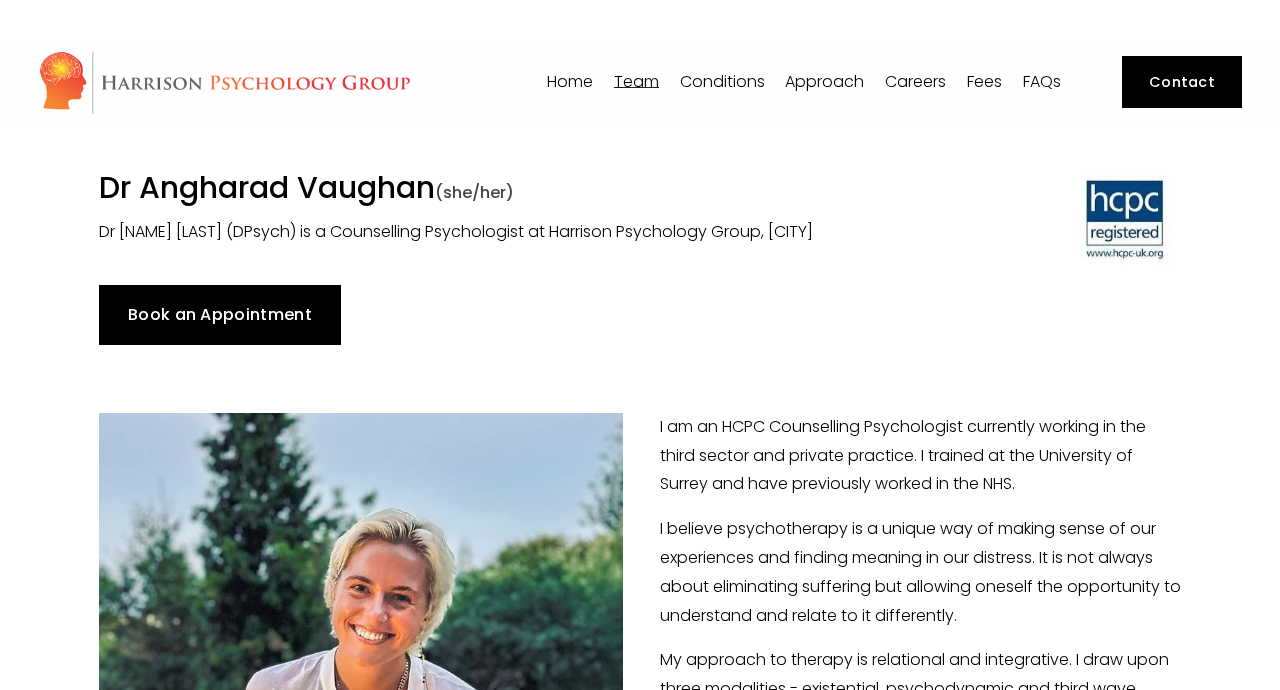 scroll, scrollTop: 0, scrollLeft: 0, axis: both 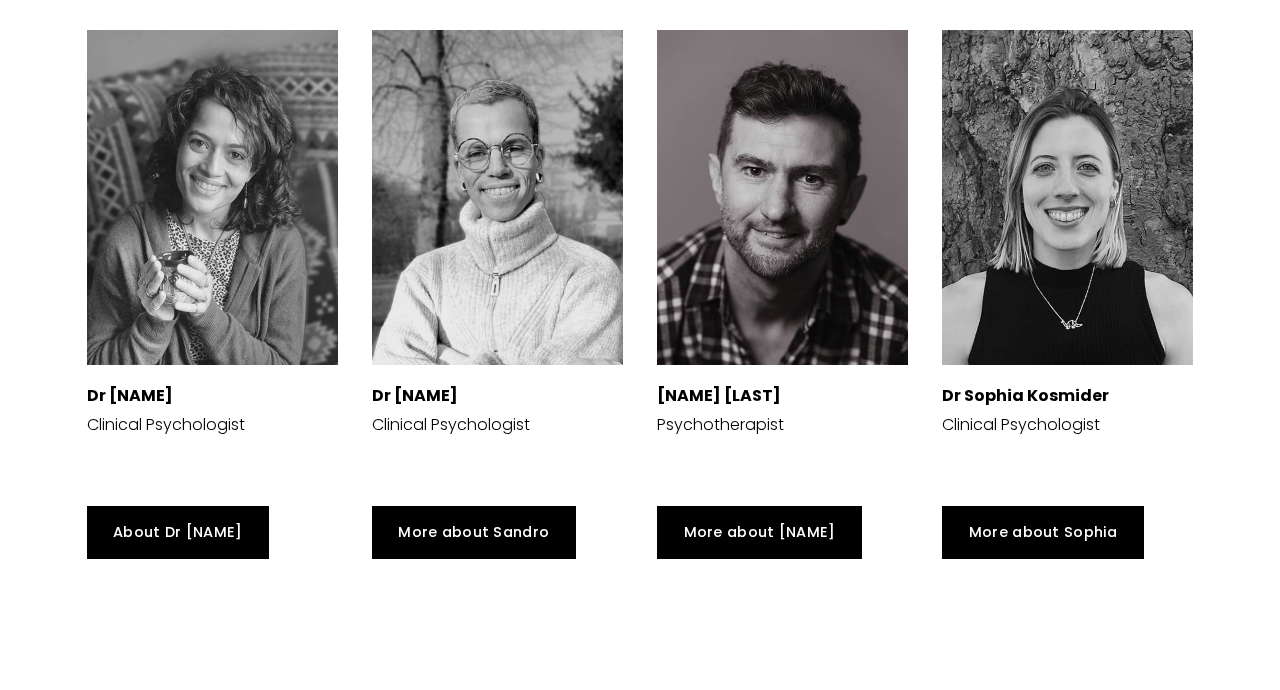 click at bounding box center (497, 197) 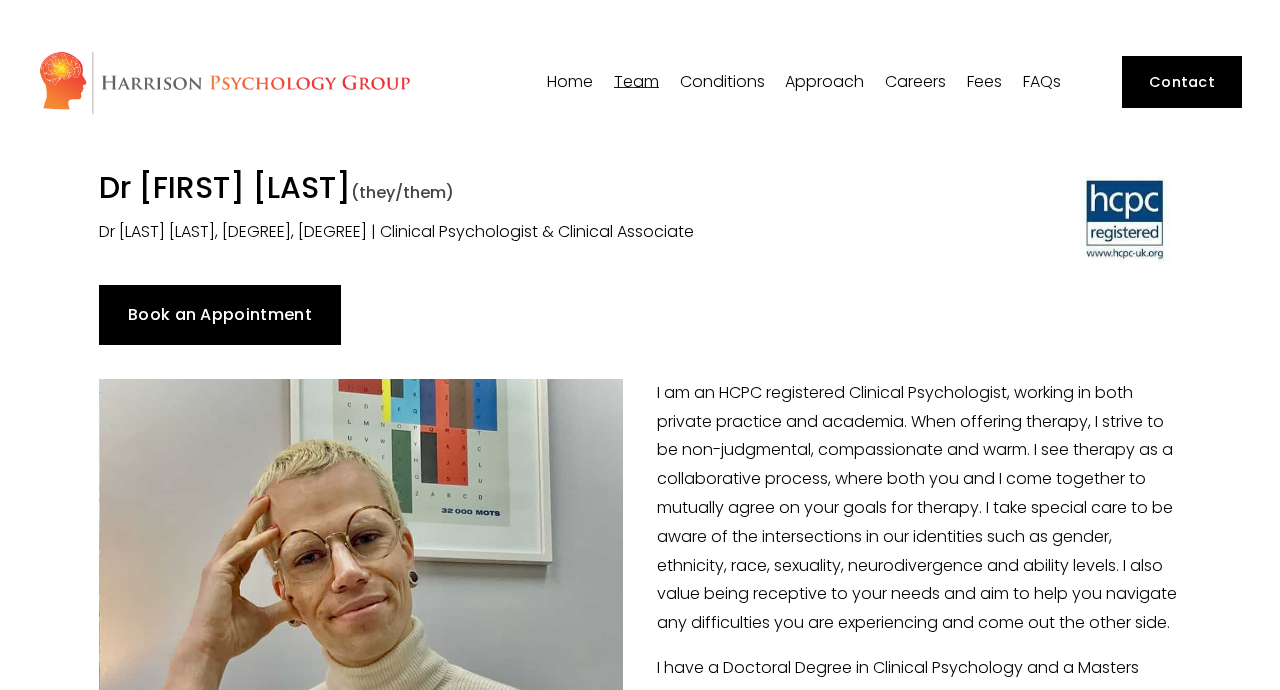 scroll, scrollTop: 0, scrollLeft: 0, axis: both 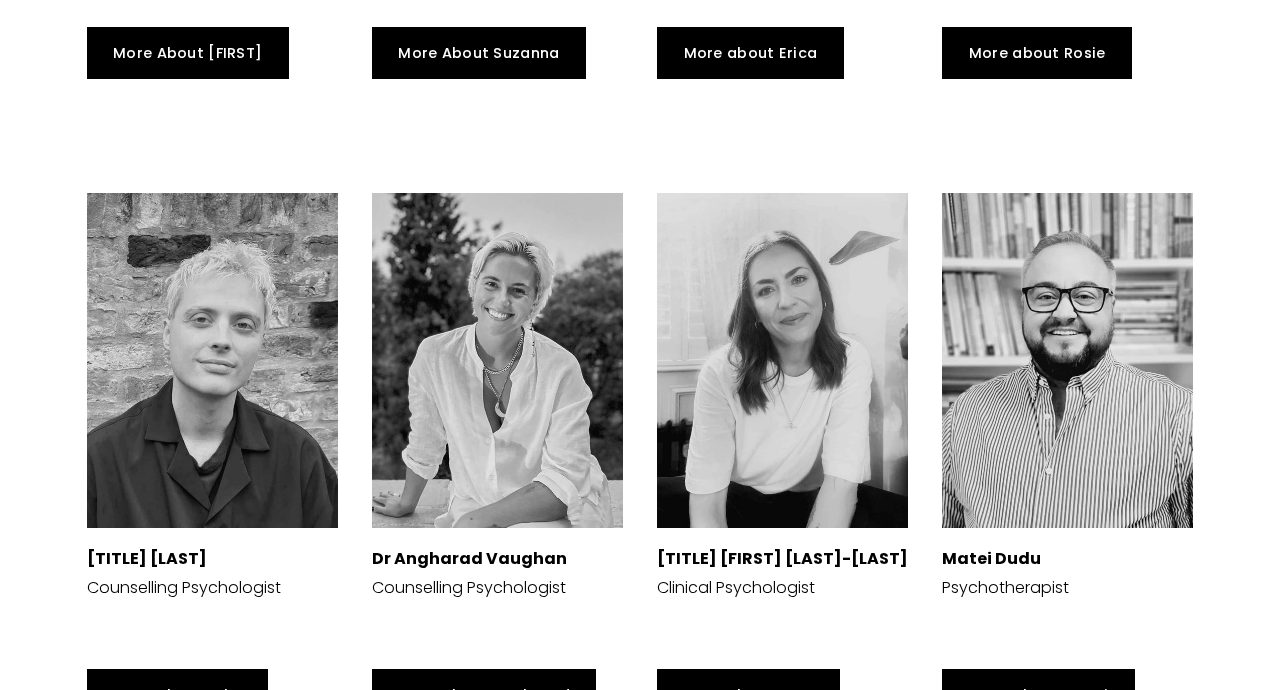 click at bounding box center [782, 360] 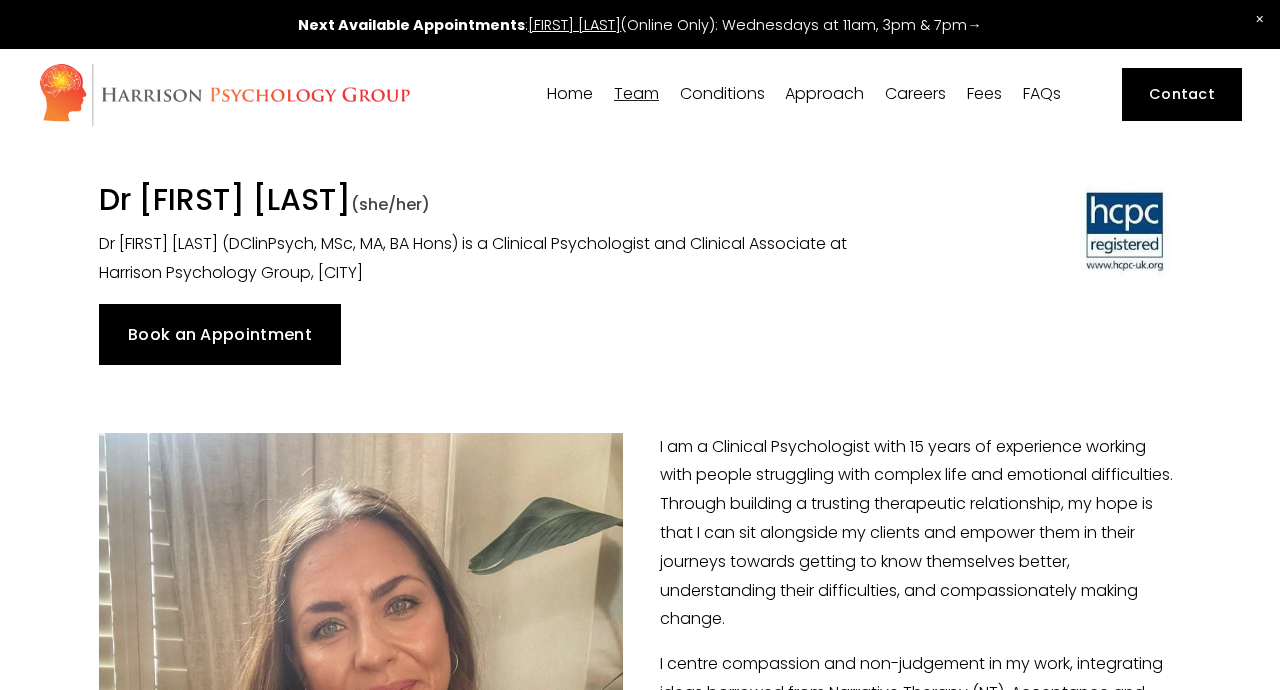 scroll, scrollTop: 0, scrollLeft: 0, axis: both 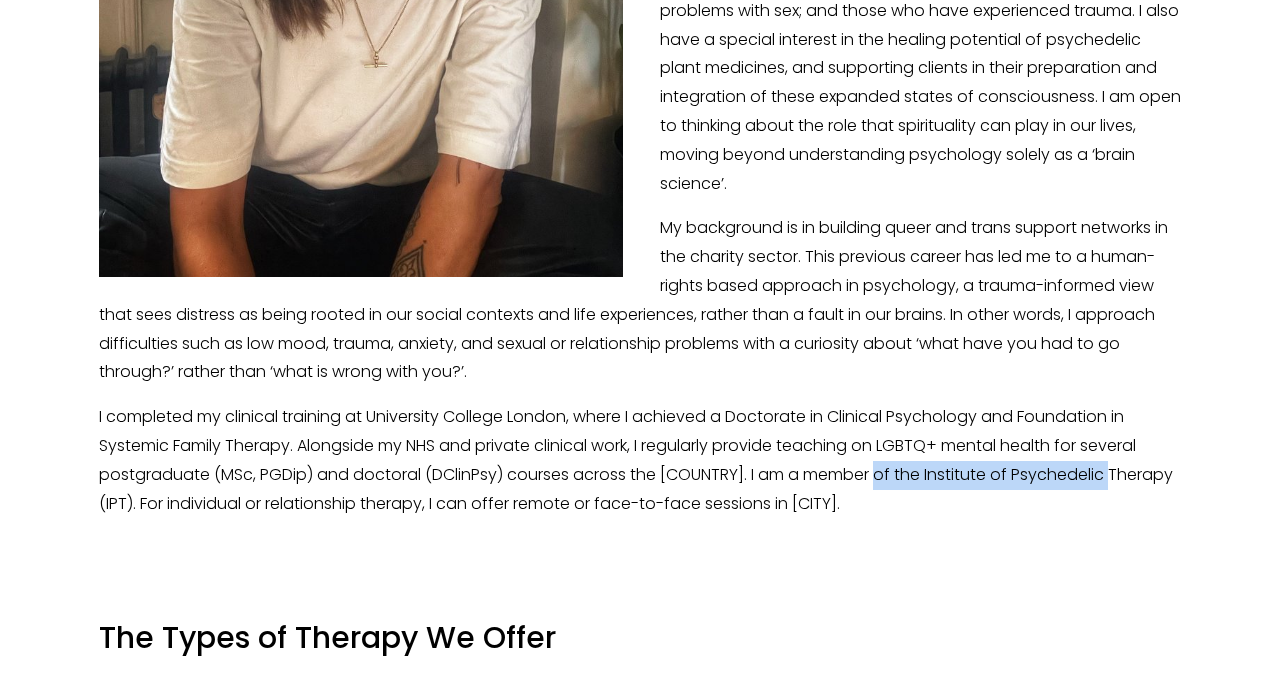 drag, startPoint x: 869, startPoint y: 474, endPoint x: 1120, endPoint y: 467, distance: 251.0976 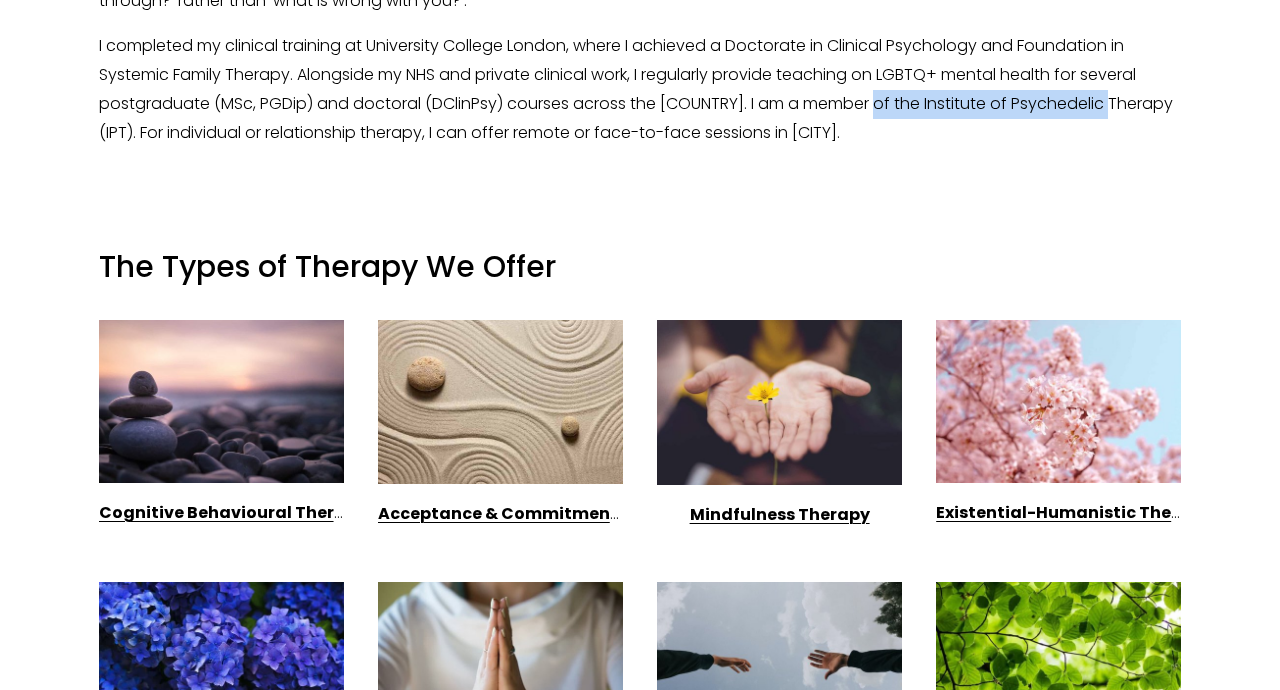 scroll, scrollTop: 1228, scrollLeft: 0, axis: vertical 